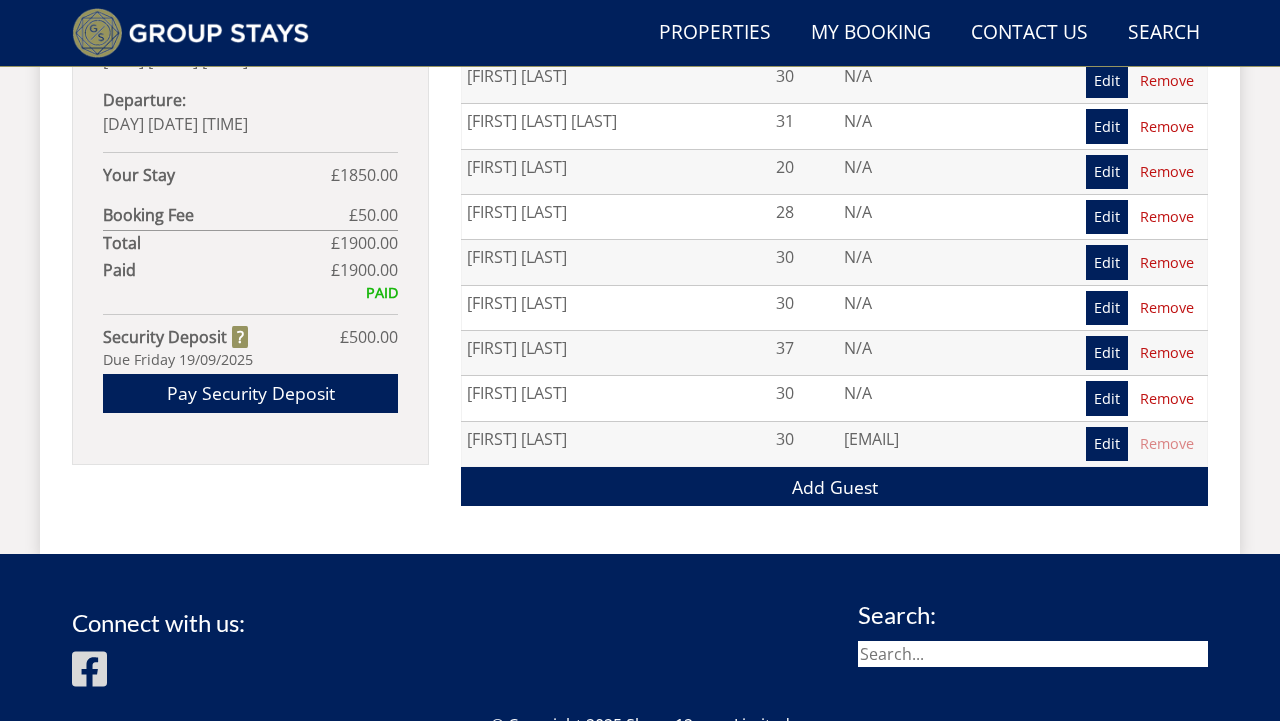 scroll, scrollTop: 1260, scrollLeft: 0, axis: vertical 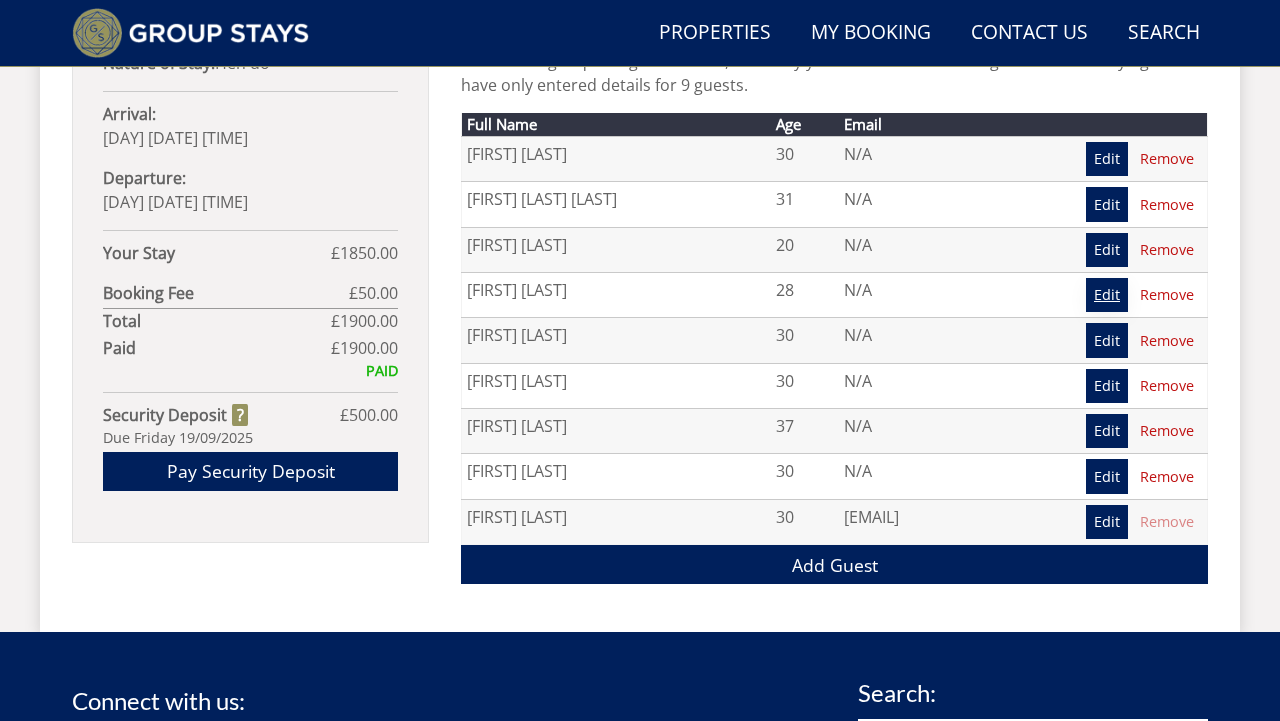 click on "Edit" at bounding box center [1107, 295] 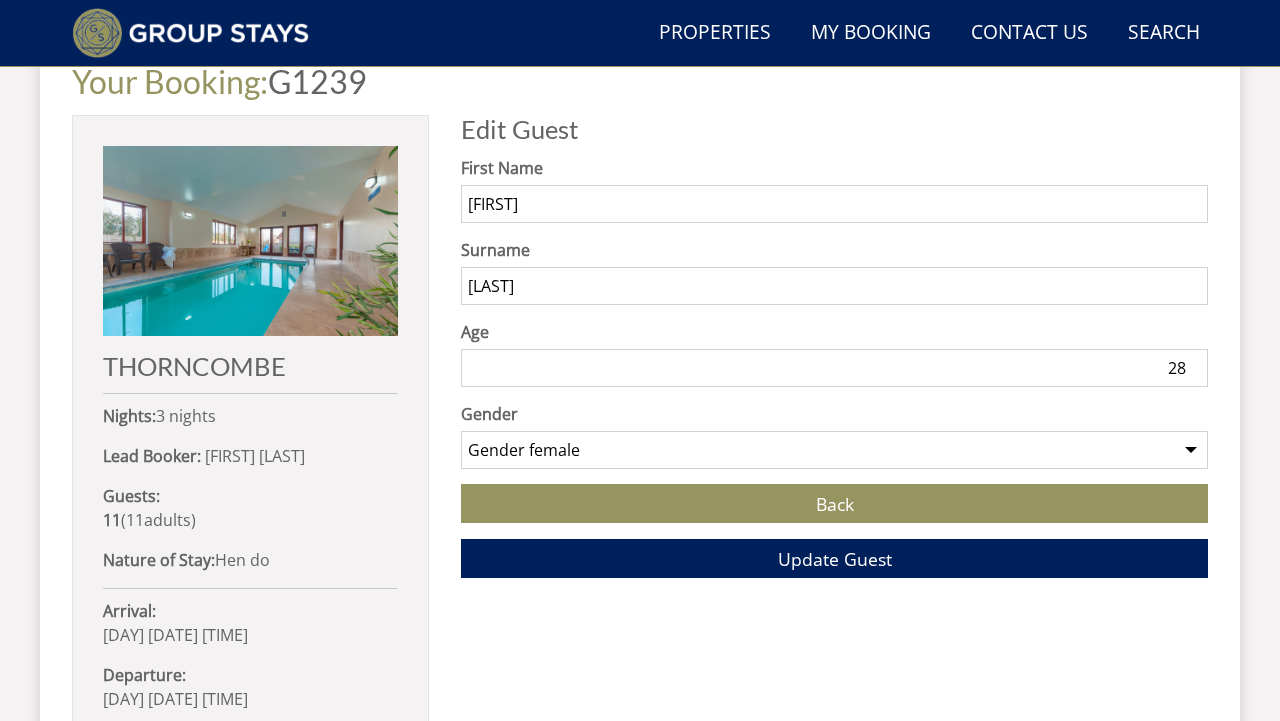 scroll, scrollTop: 766, scrollLeft: 0, axis: vertical 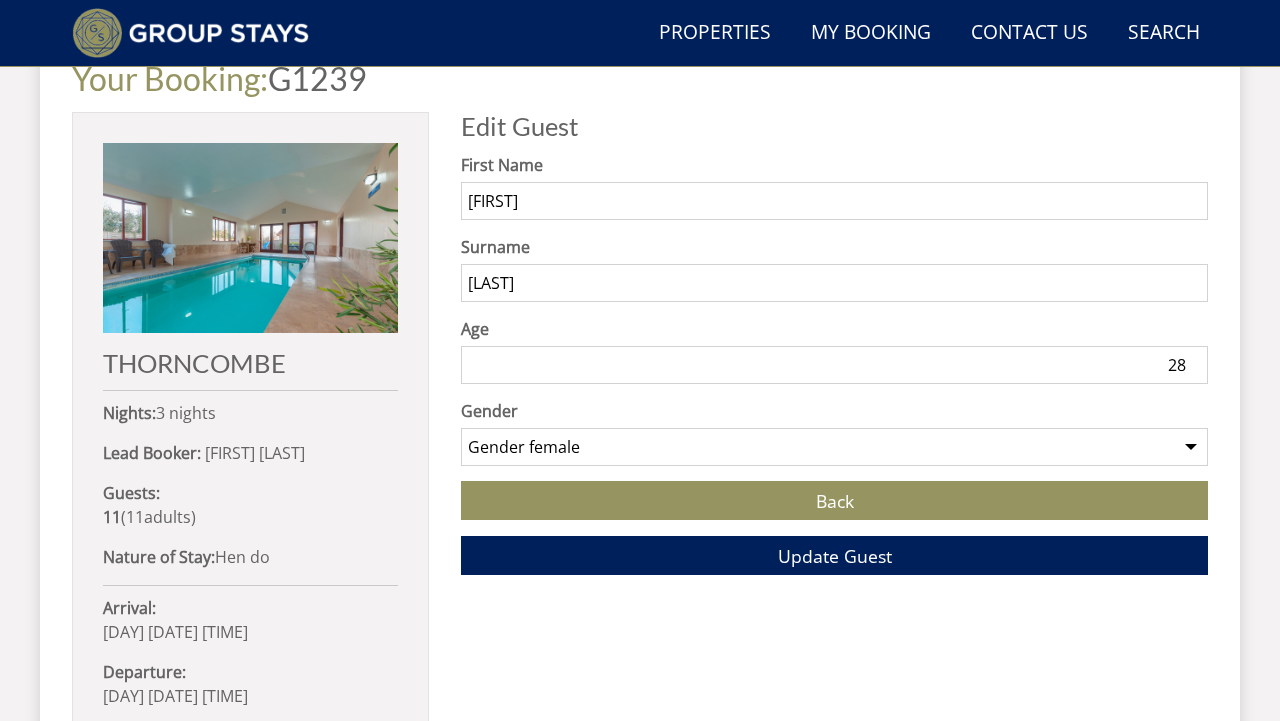 click on "[FIRST]" at bounding box center [834, 201] 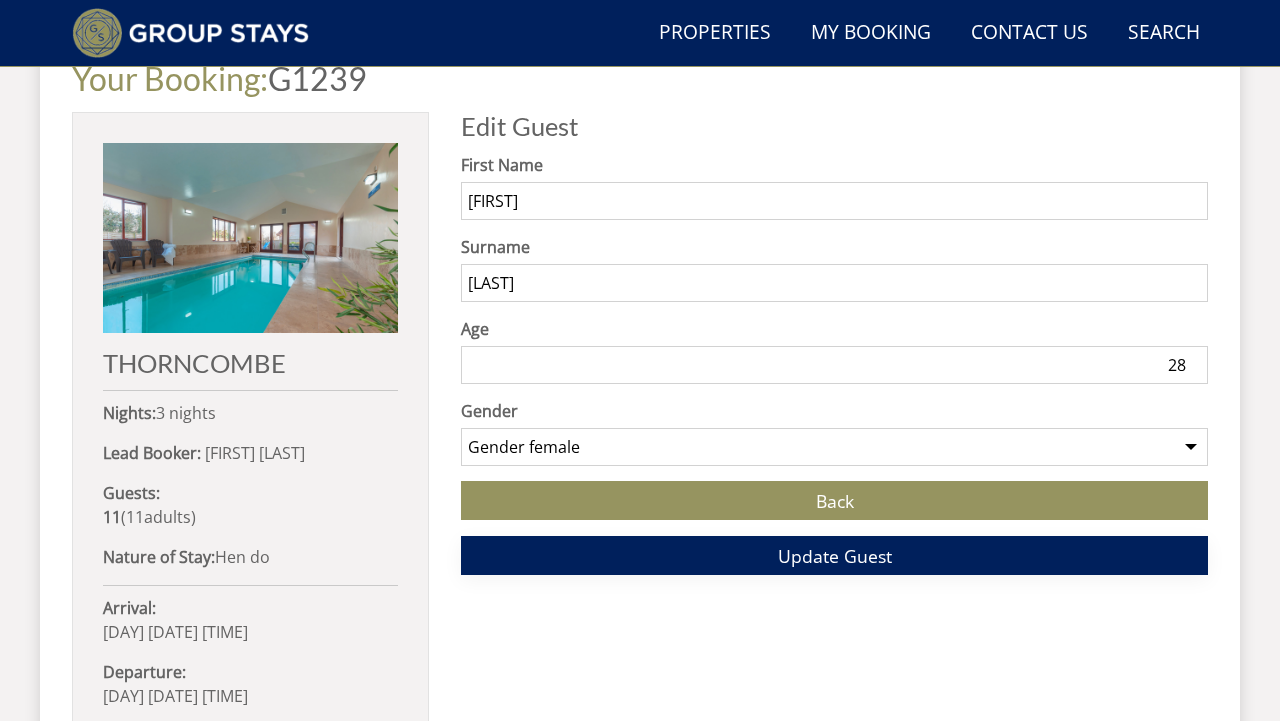 type on "[FIRST]" 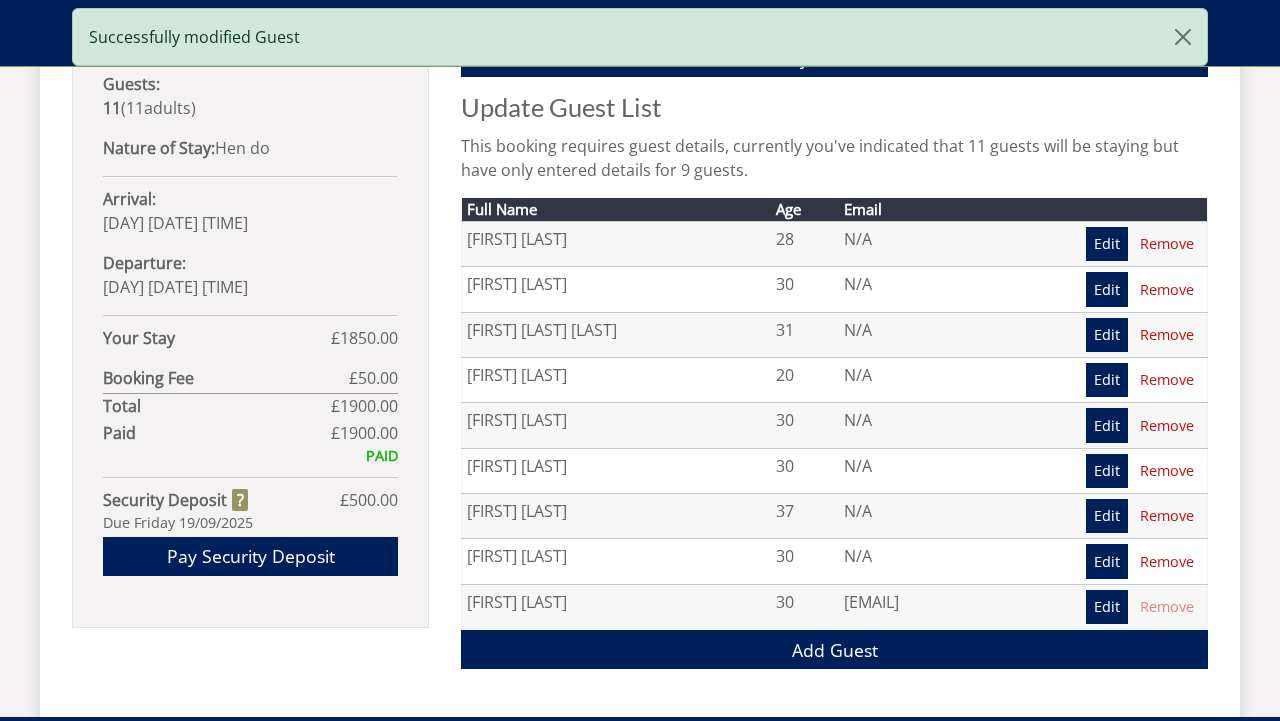 scroll, scrollTop: 1181, scrollLeft: 0, axis: vertical 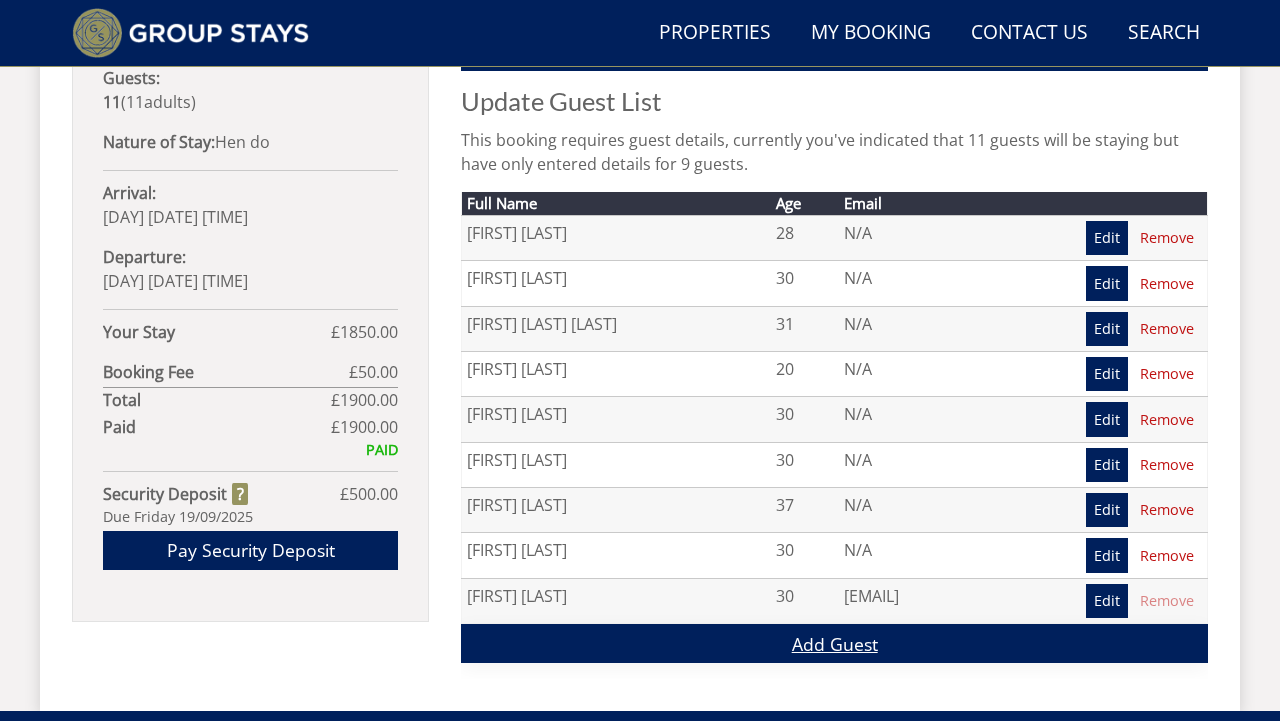 click on "Add Guest" at bounding box center (834, 643) 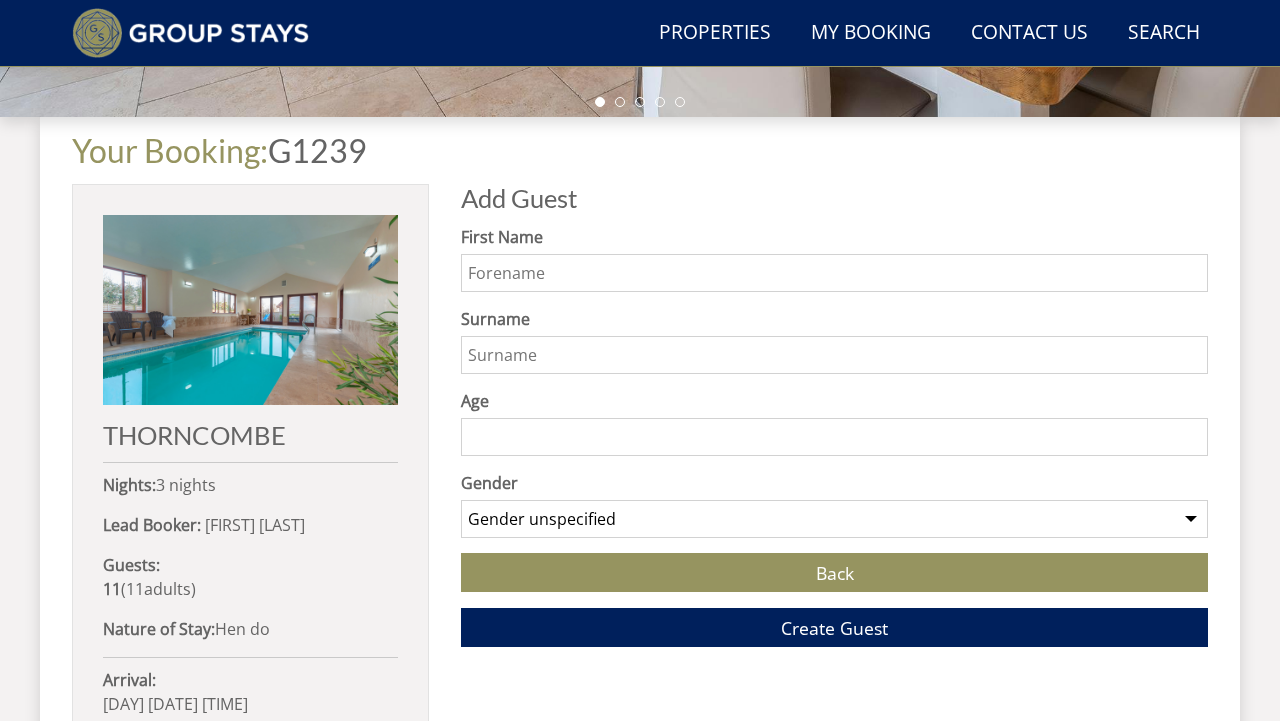scroll, scrollTop: 700, scrollLeft: 0, axis: vertical 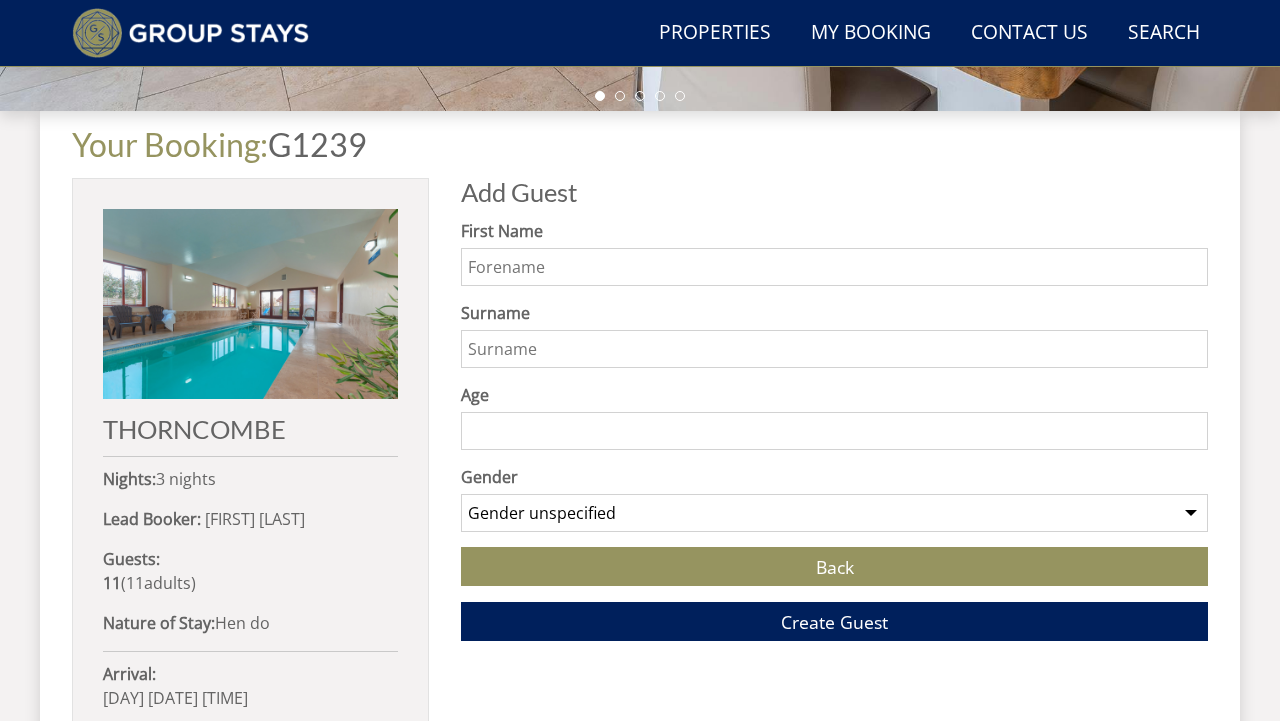 click on "First Name" at bounding box center (834, 267) 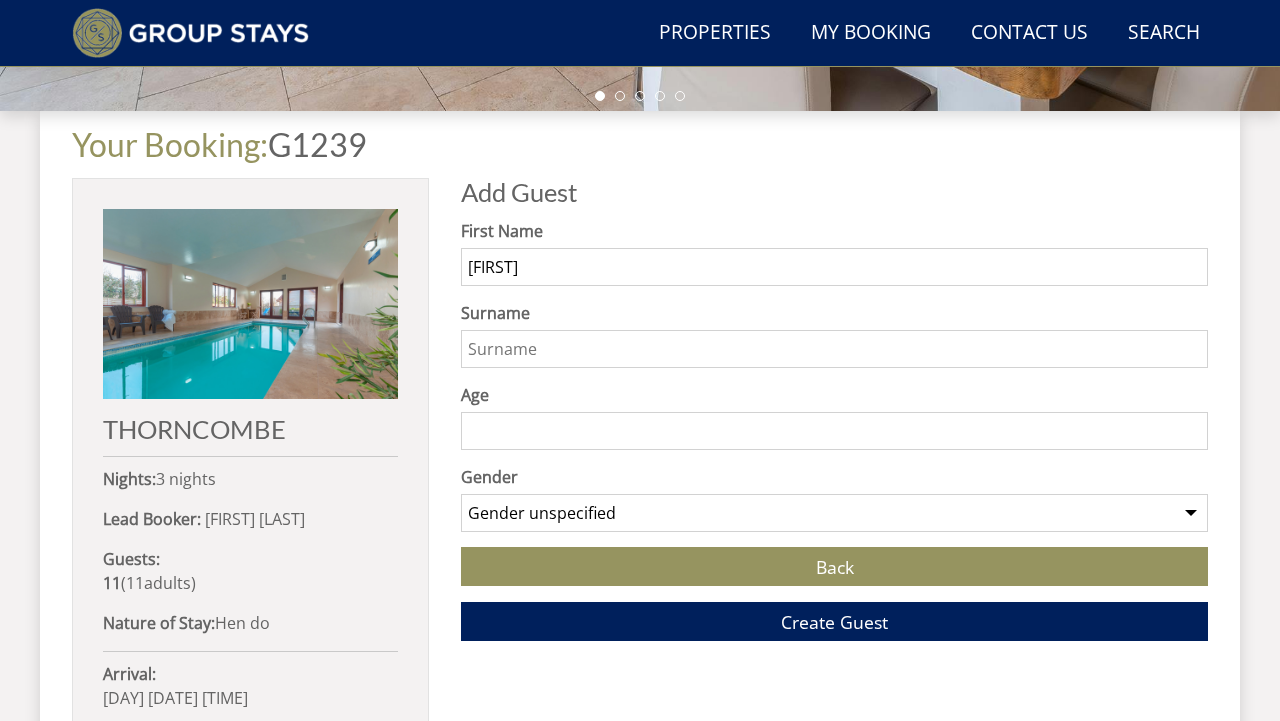 type on "[FIRST]" 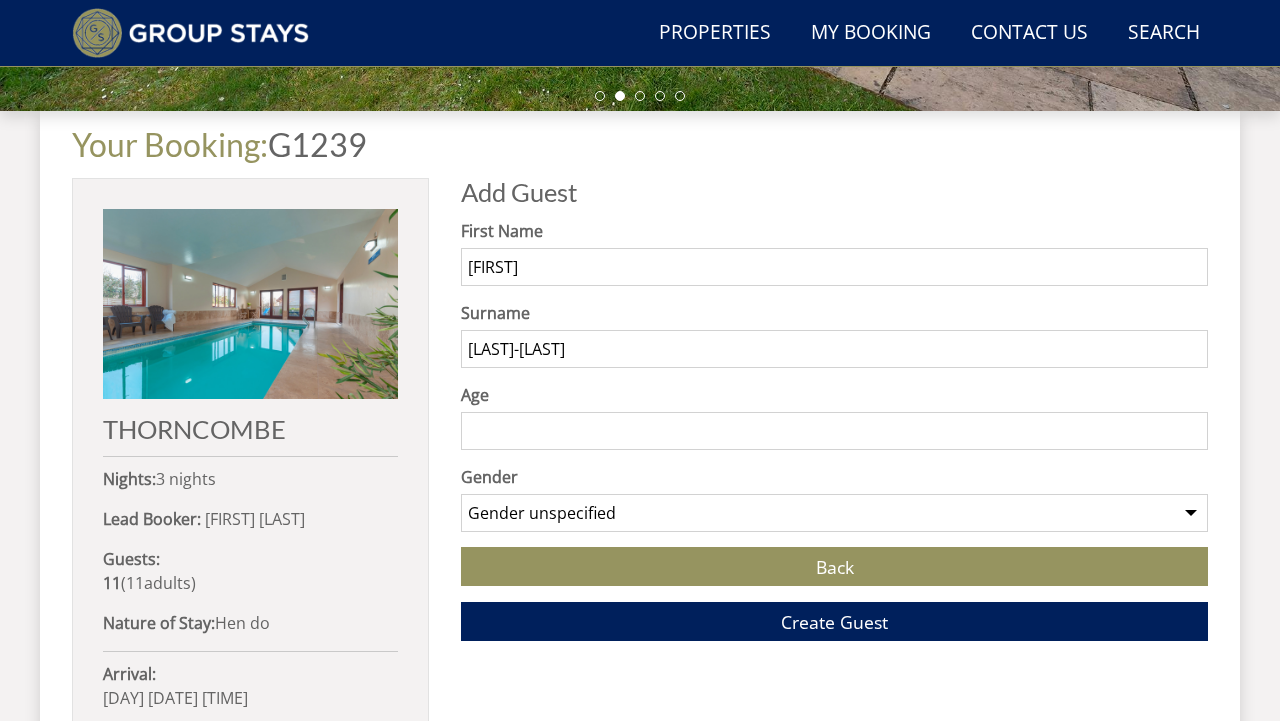 type on "[LAST]-[LAST]" 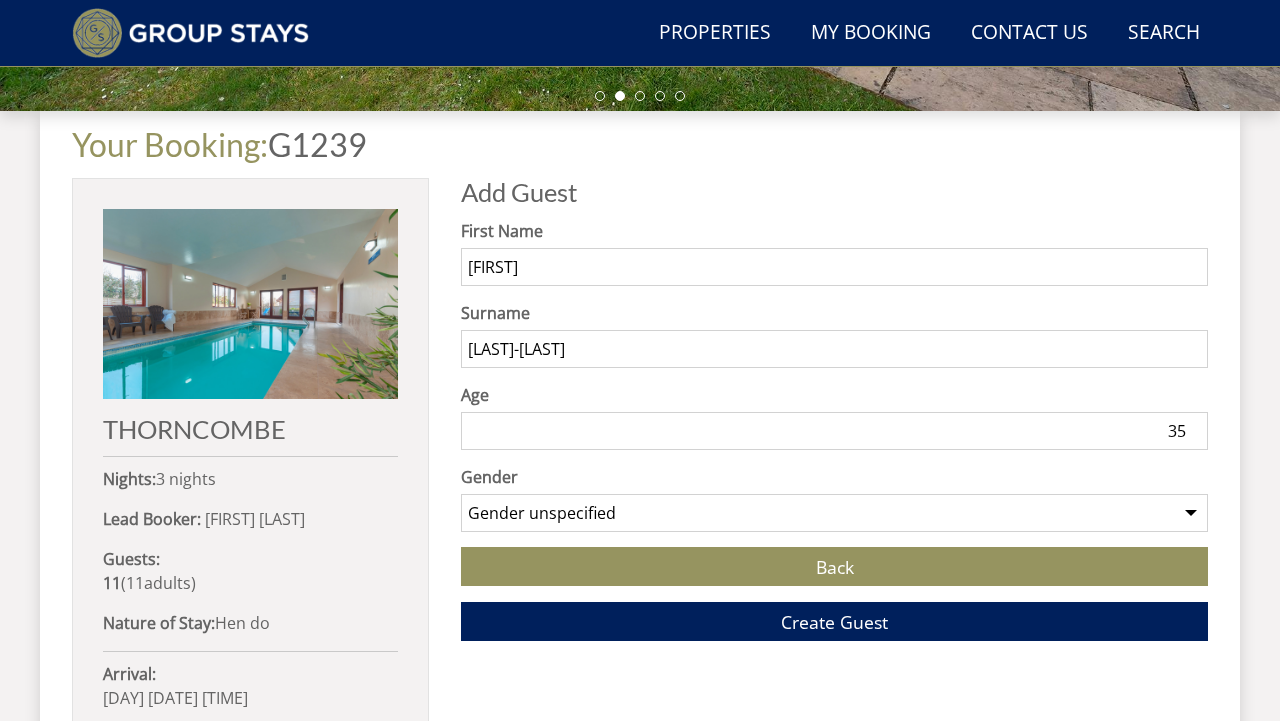 type on "35" 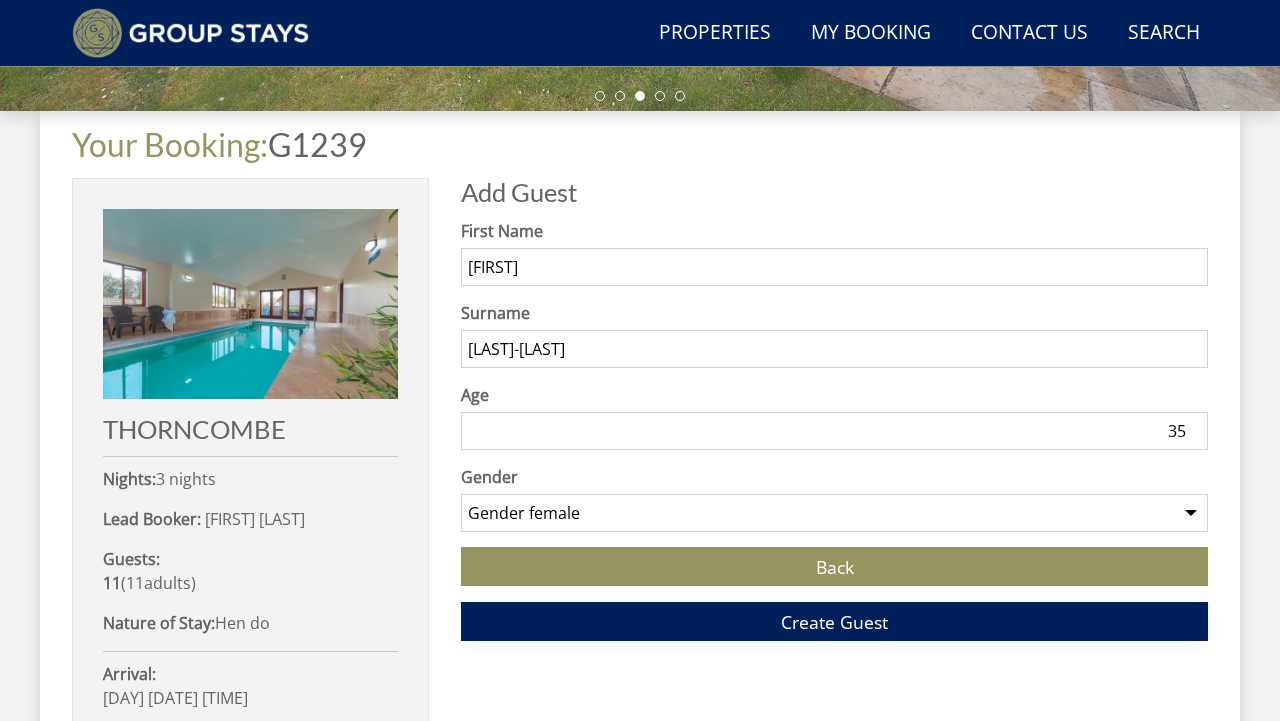 click on "Create Guest" at bounding box center [834, 622] 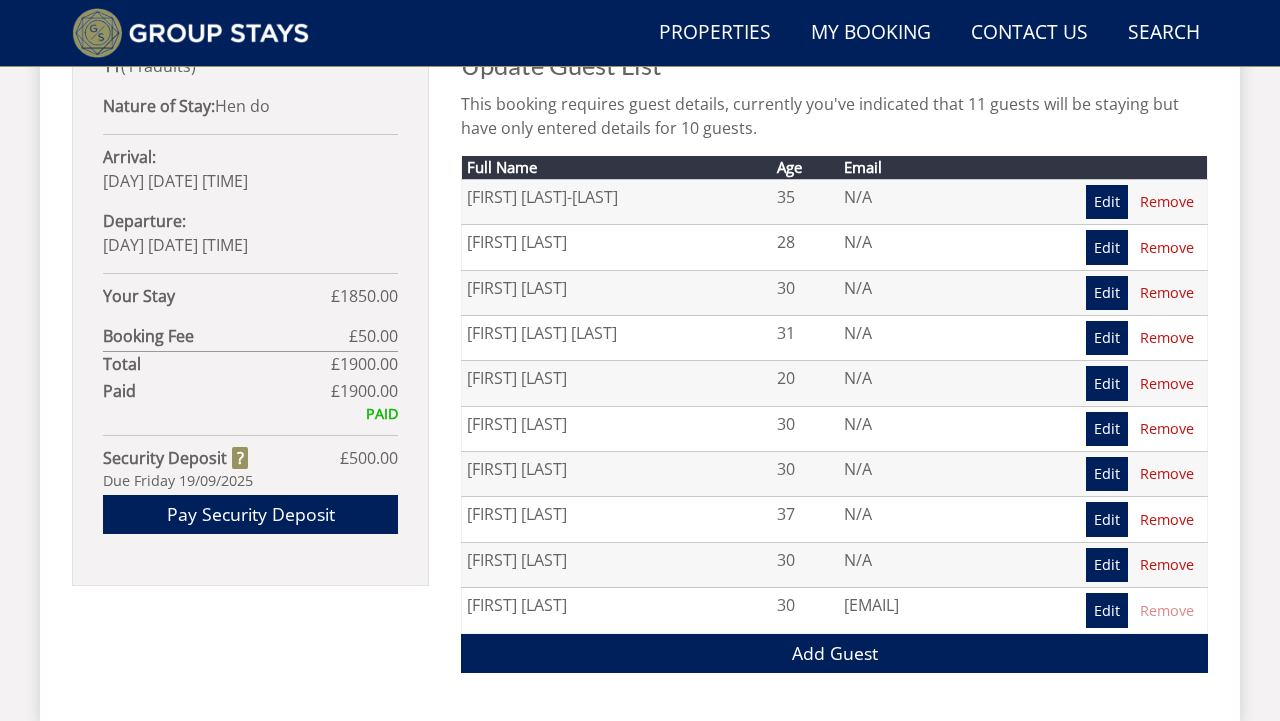 scroll, scrollTop: 1216, scrollLeft: 0, axis: vertical 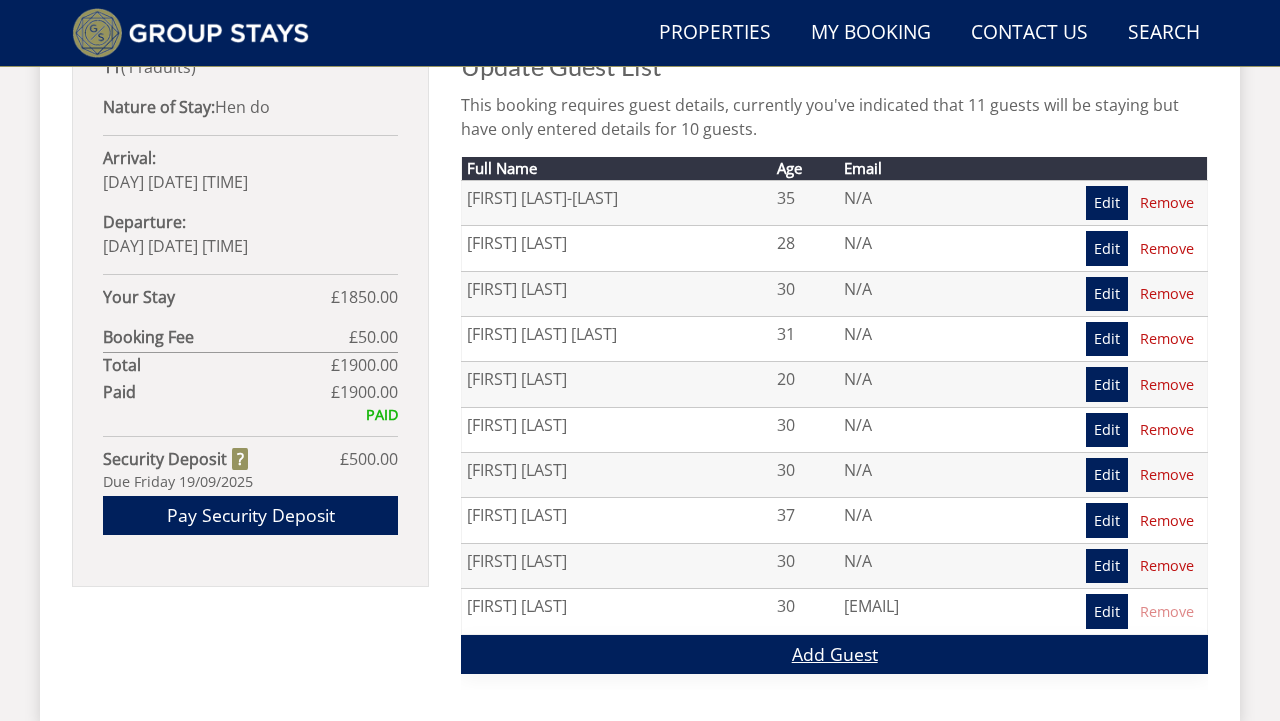 click on "Add Guest" at bounding box center (834, 654) 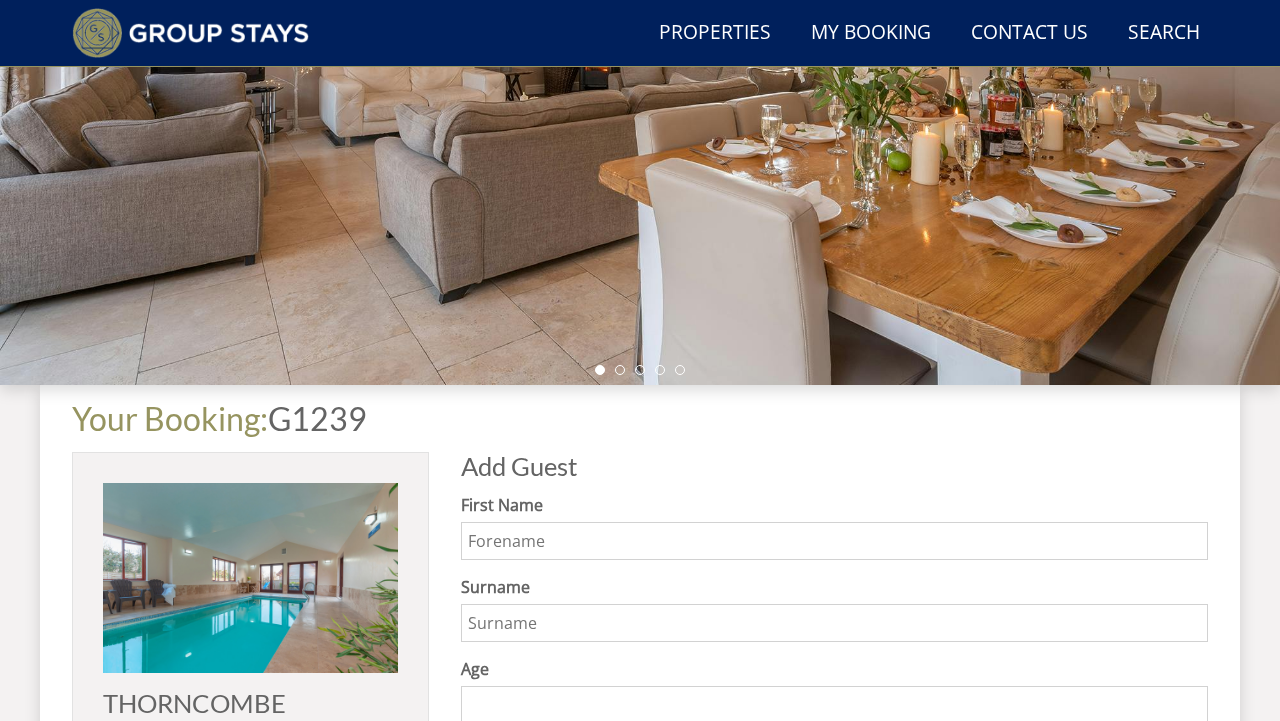 scroll, scrollTop: 608, scrollLeft: 0, axis: vertical 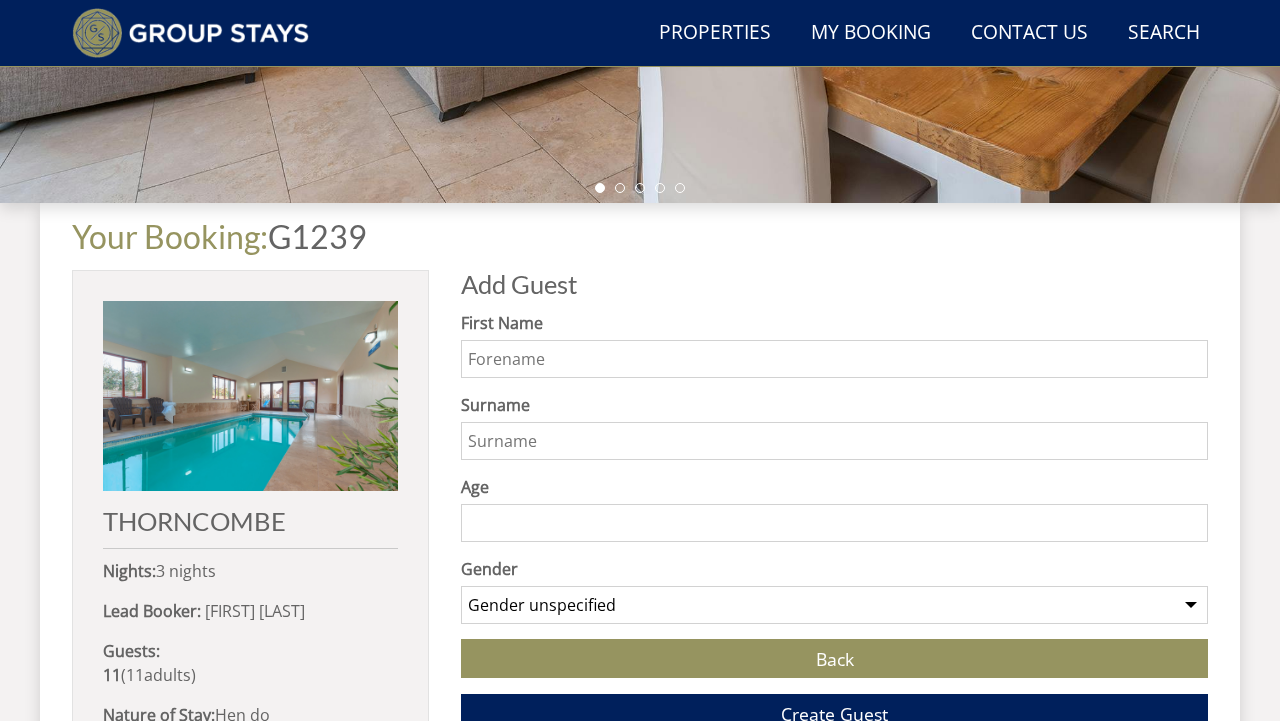 click on "First Name" at bounding box center [834, 359] 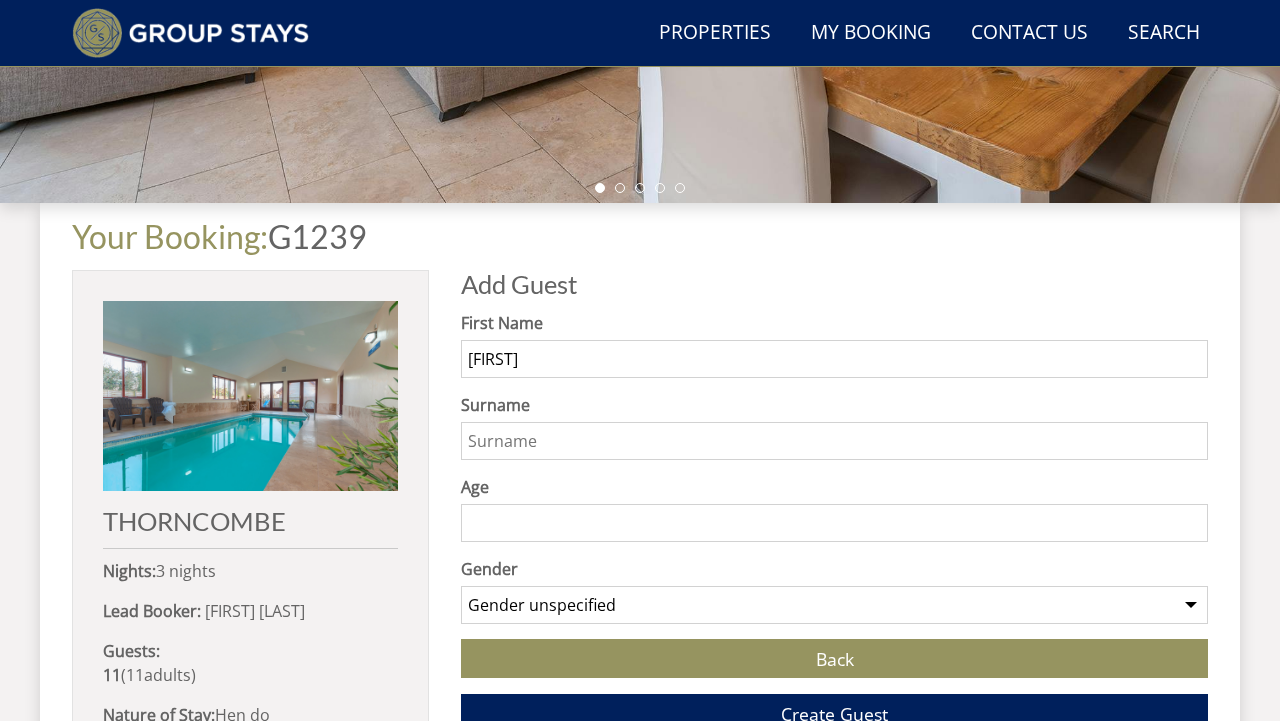 type on "[FIRST]" 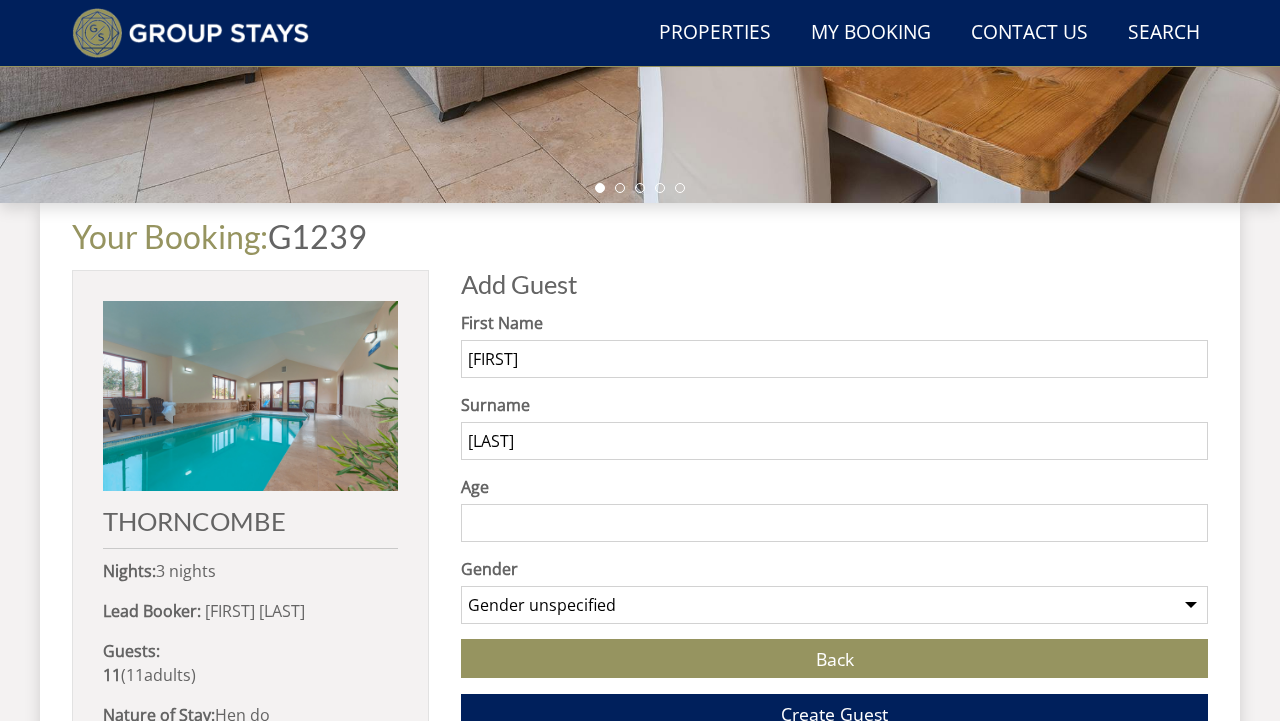 type on "[LAST]" 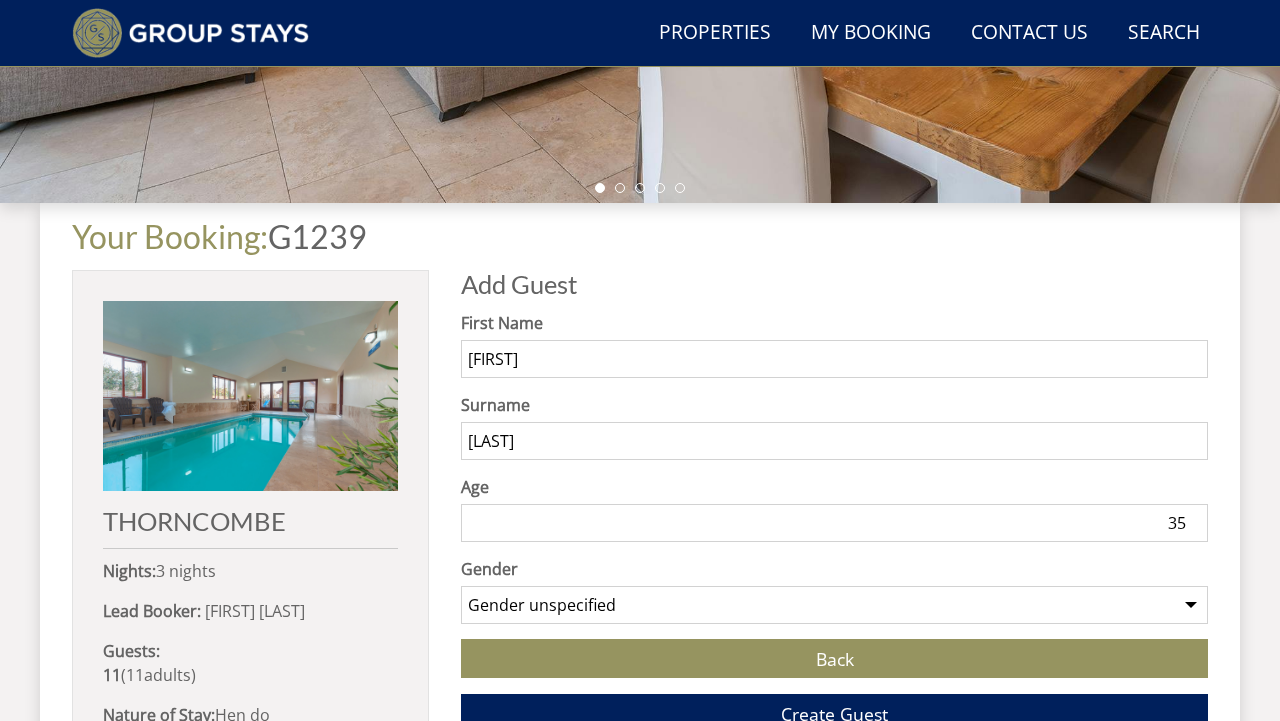 type on "35" 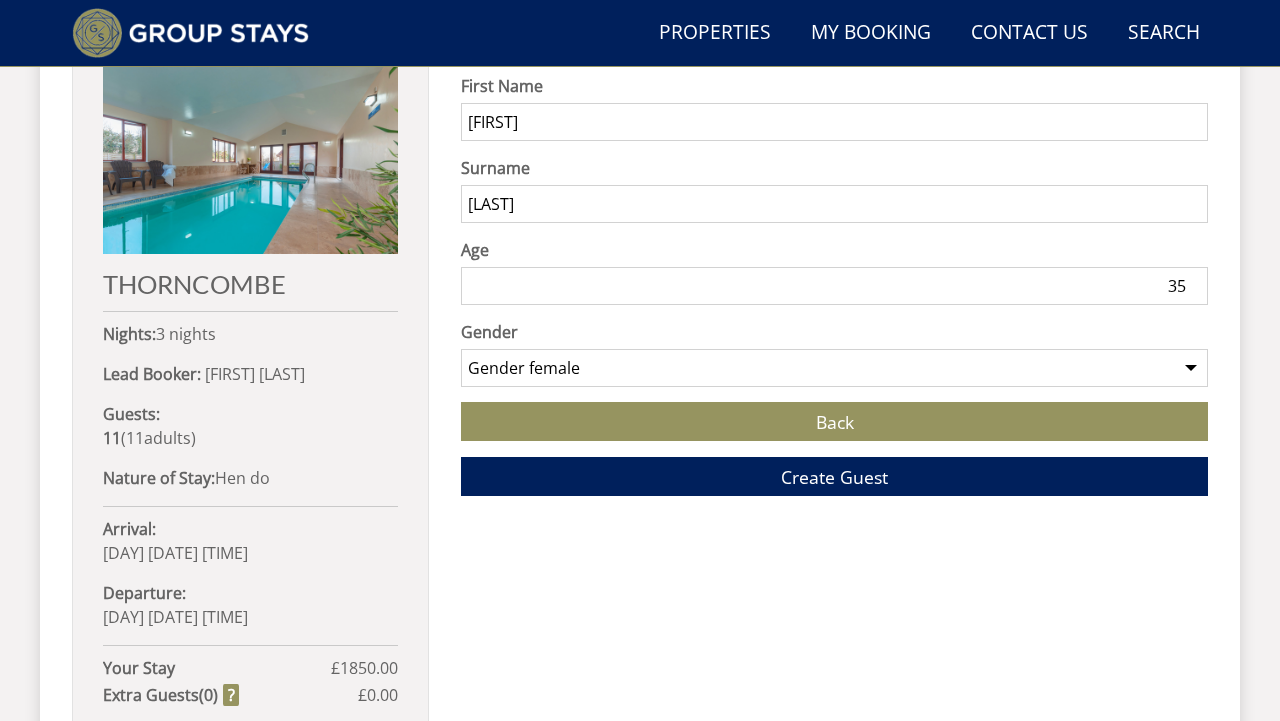 scroll, scrollTop: 848, scrollLeft: 0, axis: vertical 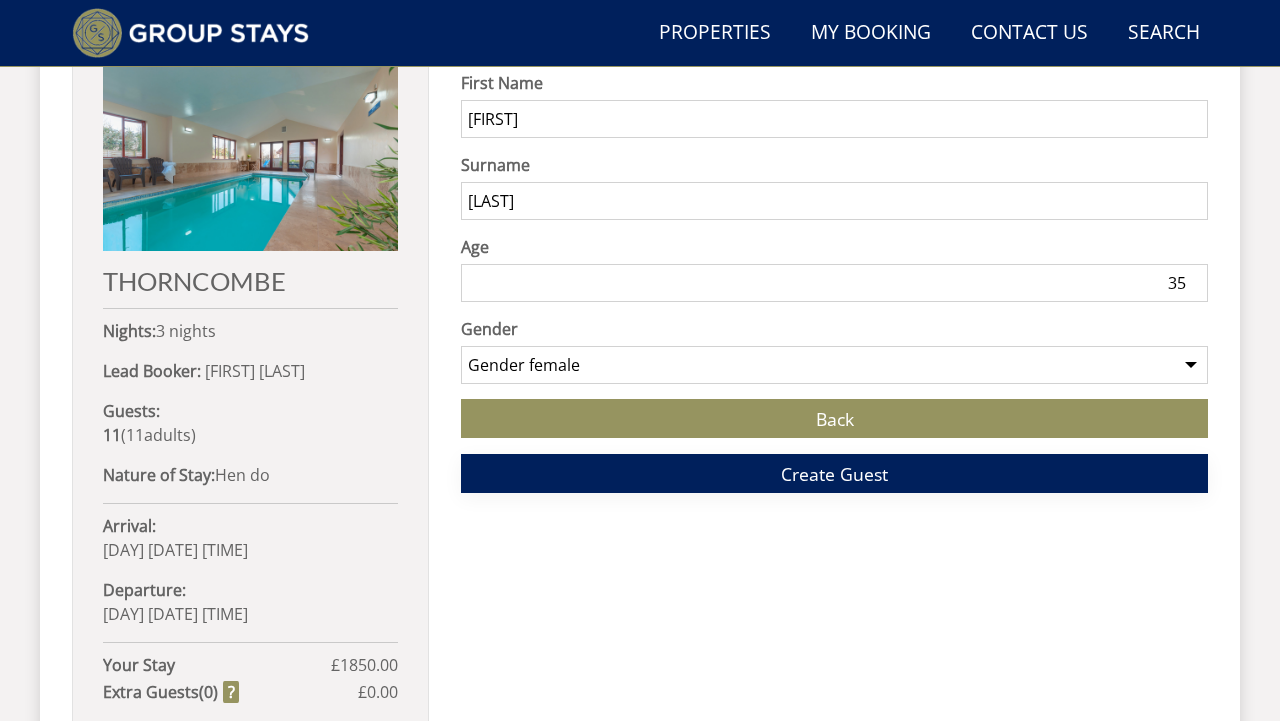 click on "Create Guest" at bounding box center [834, 473] 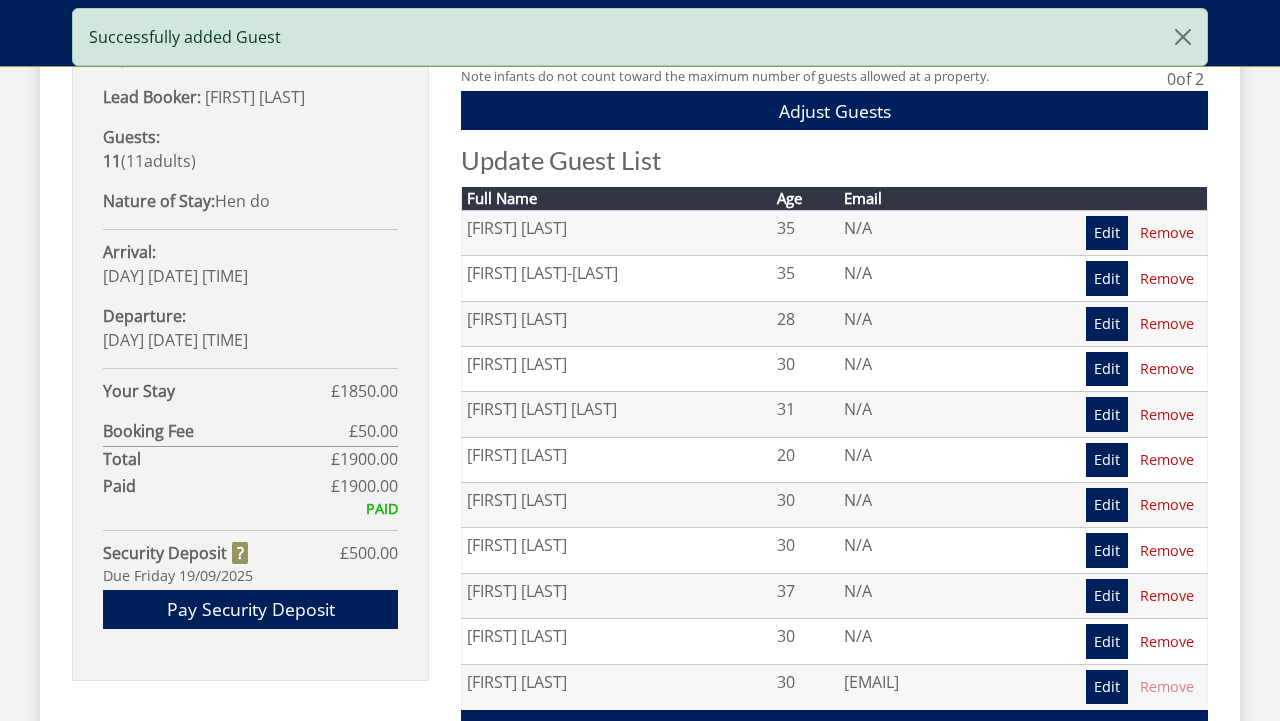 scroll, scrollTop: 1152, scrollLeft: 0, axis: vertical 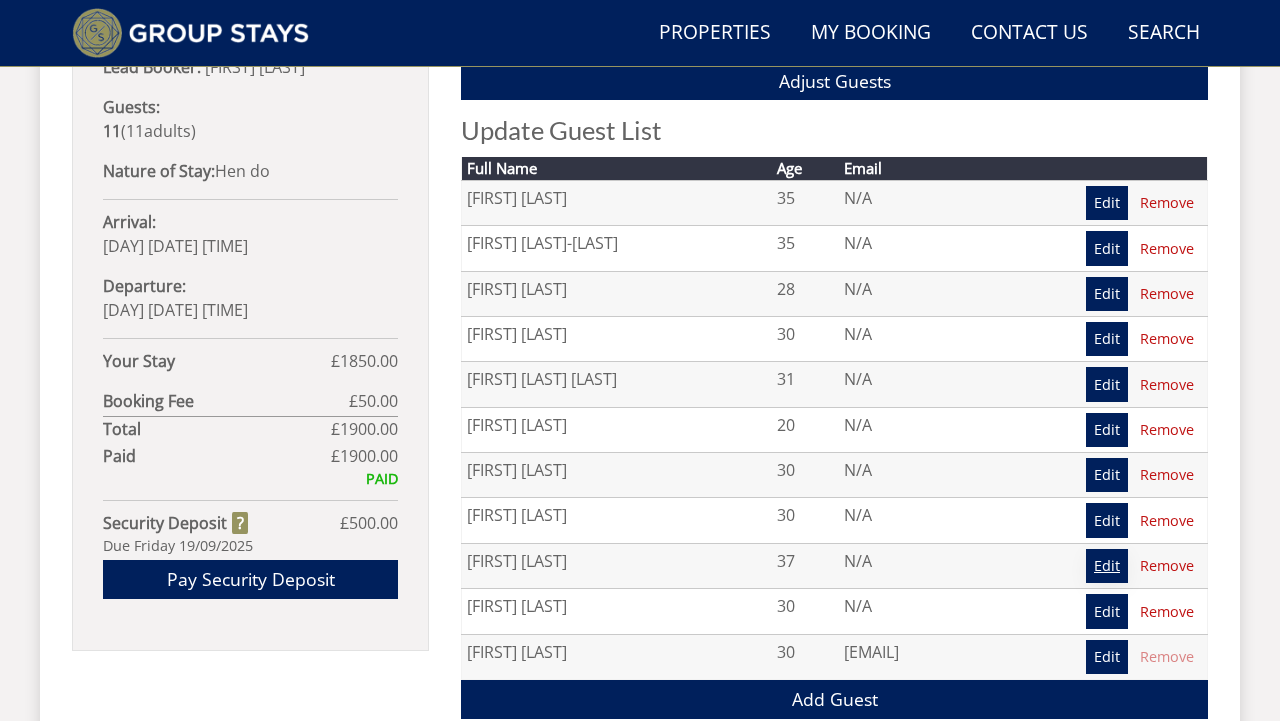click on "Edit" at bounding box center [1107, 566] 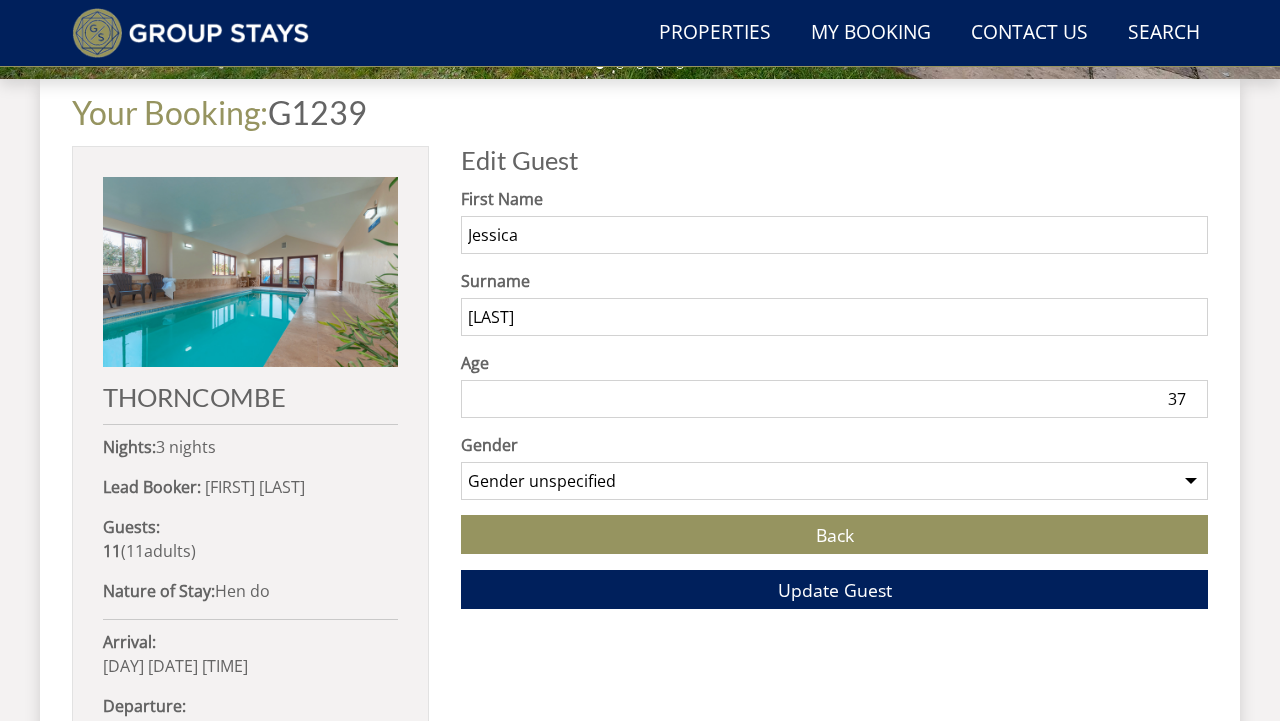 scroll, scrollTop: 753, scrollLeft: 0, axis: vertical 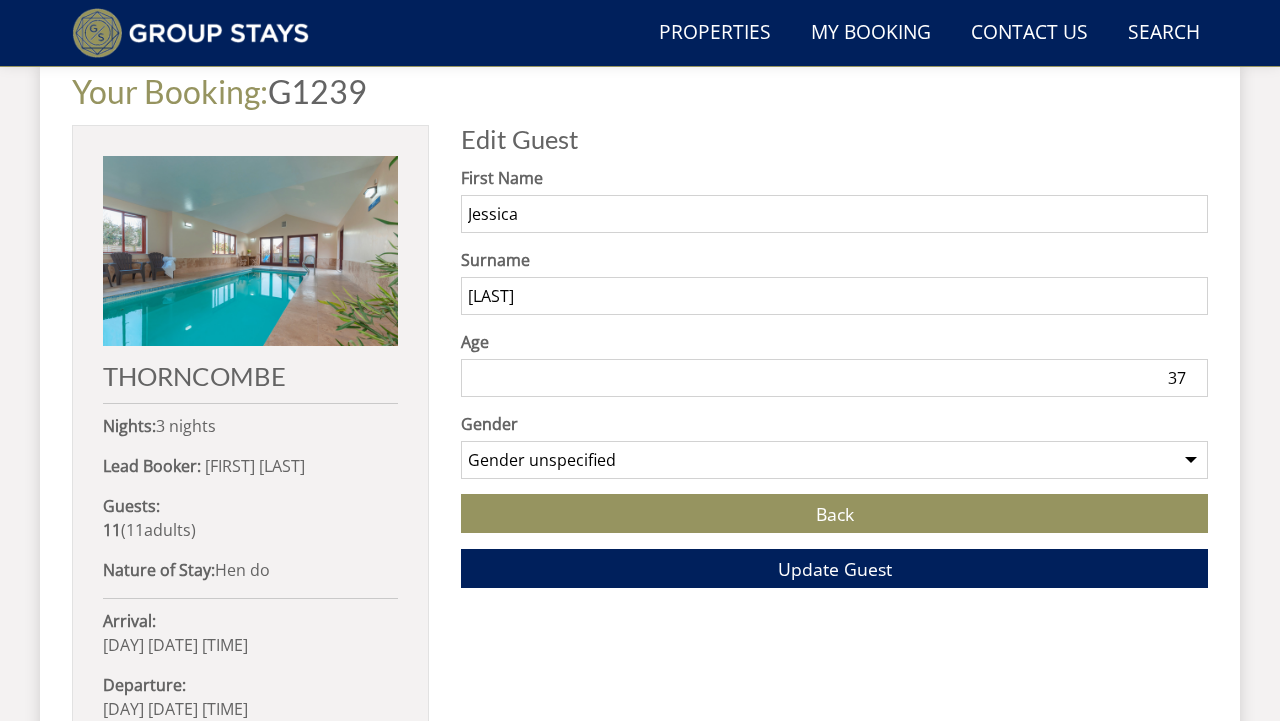click on "37" at bounding box center (834, 378) 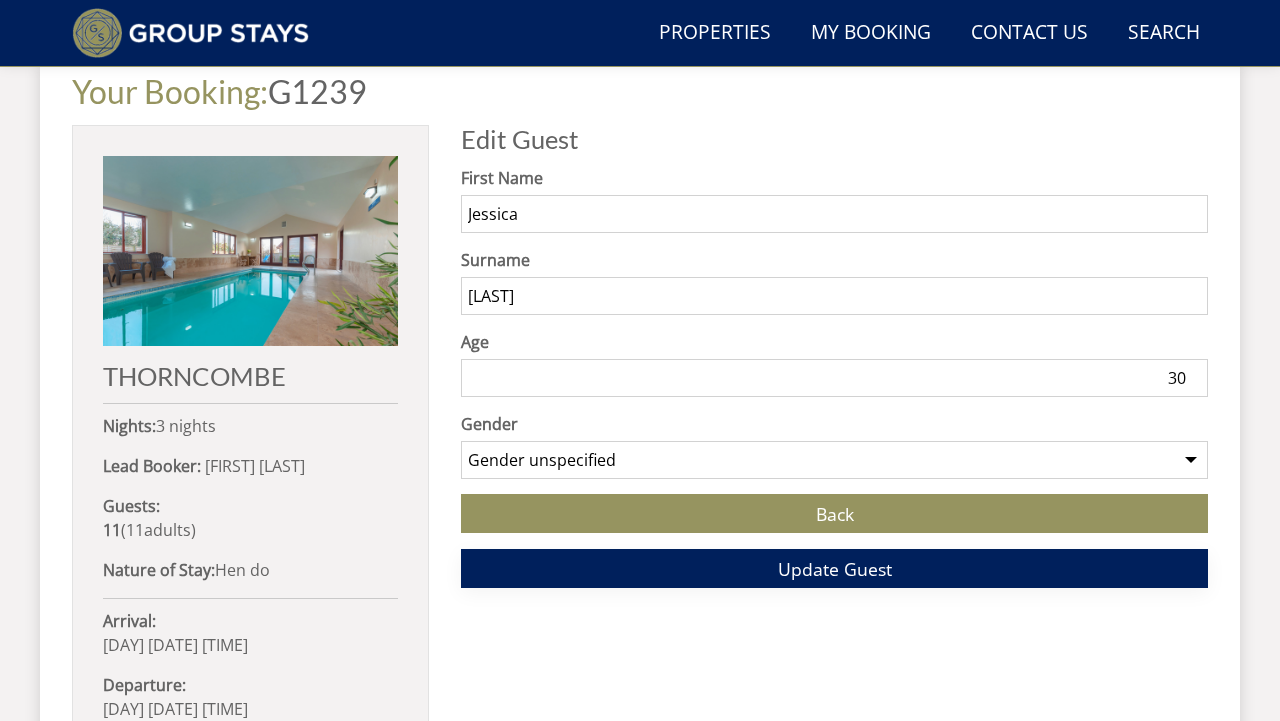 type on "30" 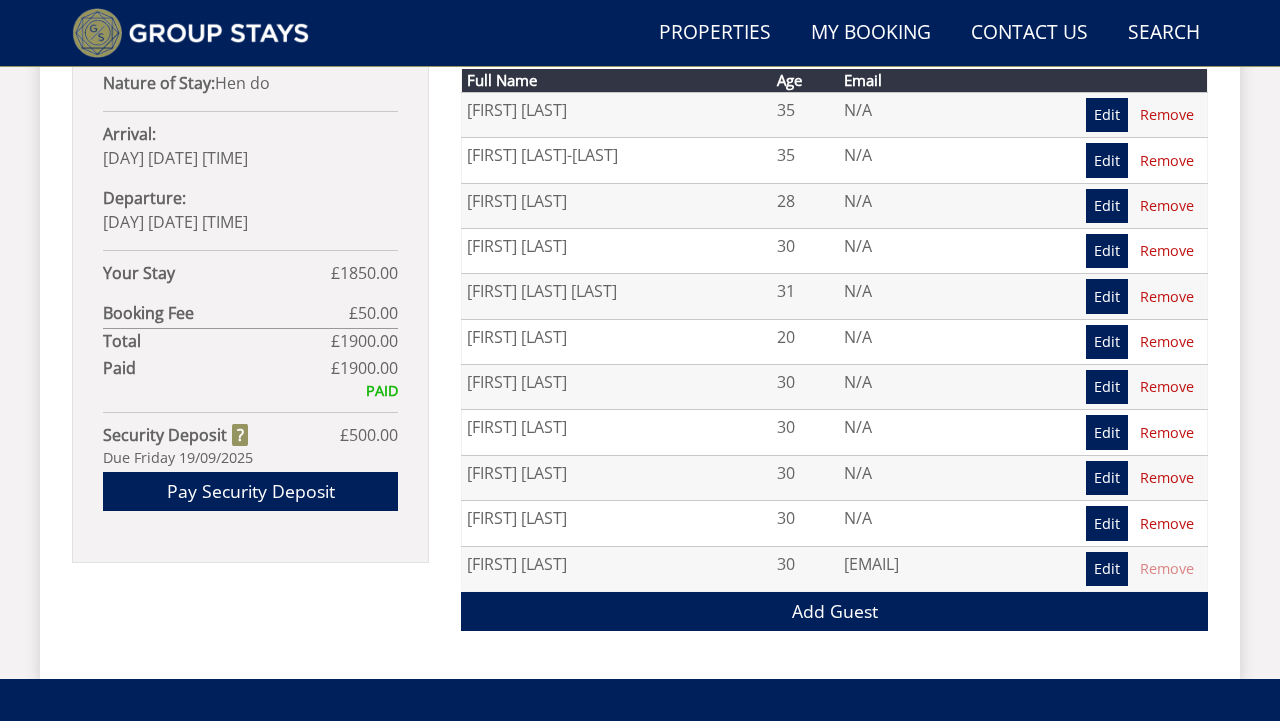 scroll, scrollTop: 1243, scrollLeft: 0, axis: vertical 